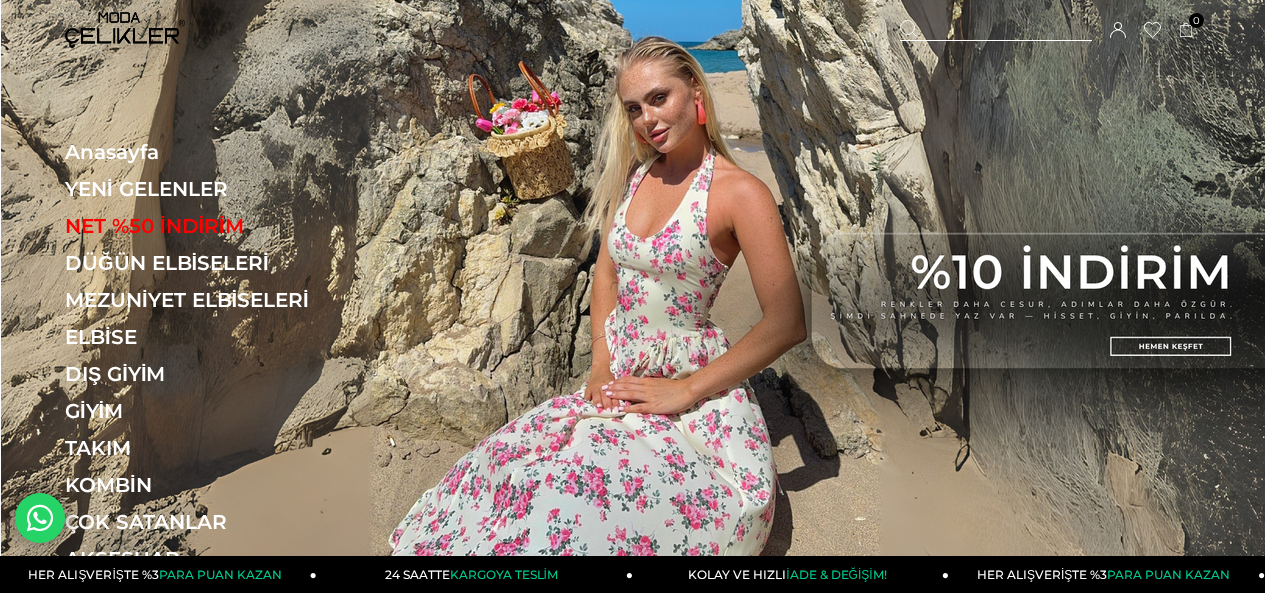 scroll, scrollTop: 0, scrollLeft: 0, axis: both 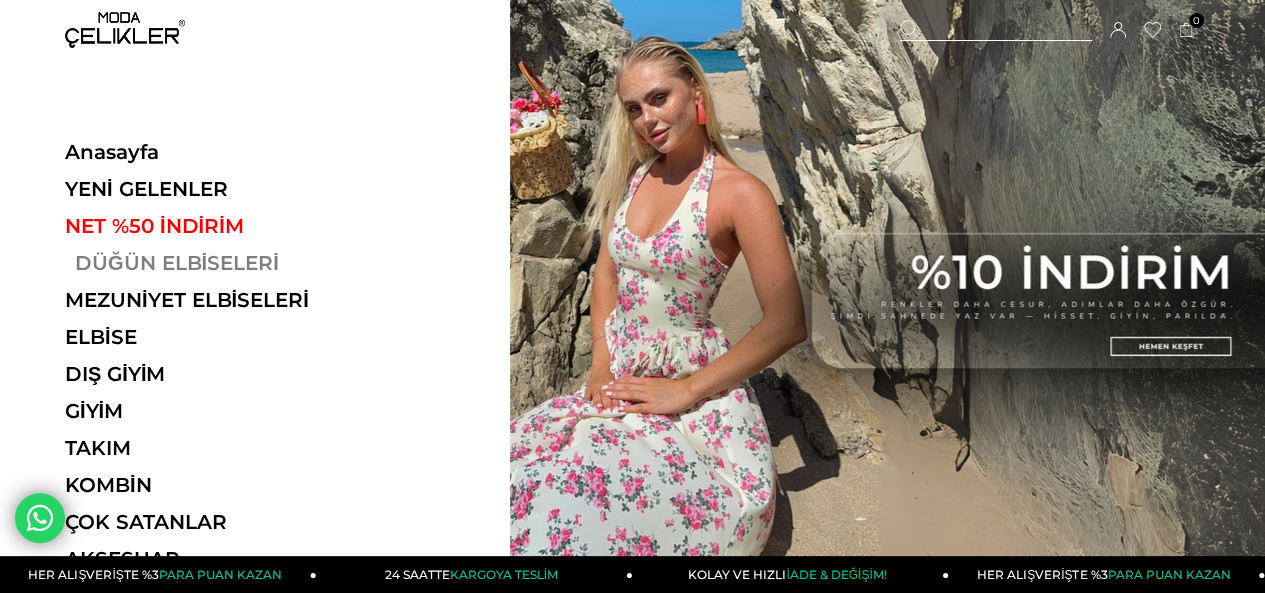 drag, startPoint x: 0, startPoint y: 0, endPoint x: 240, endPoint y: 266, distance: 358.26807 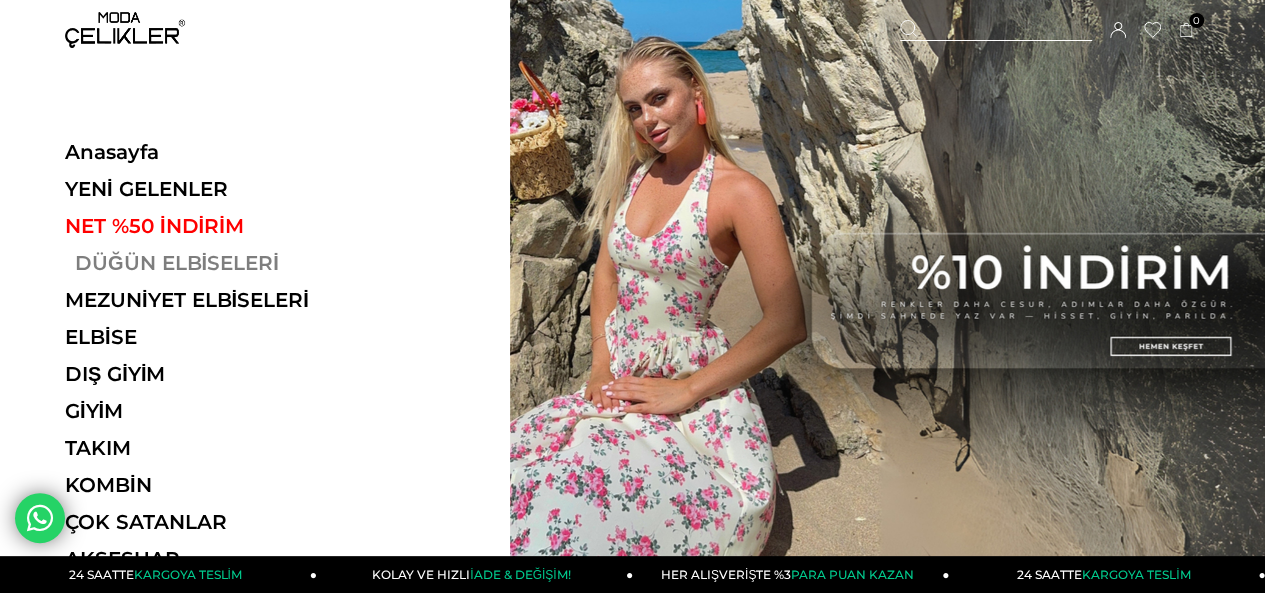 click on "DÜĞÜN ELBİSELERİ" at bounding box center (202, 263) 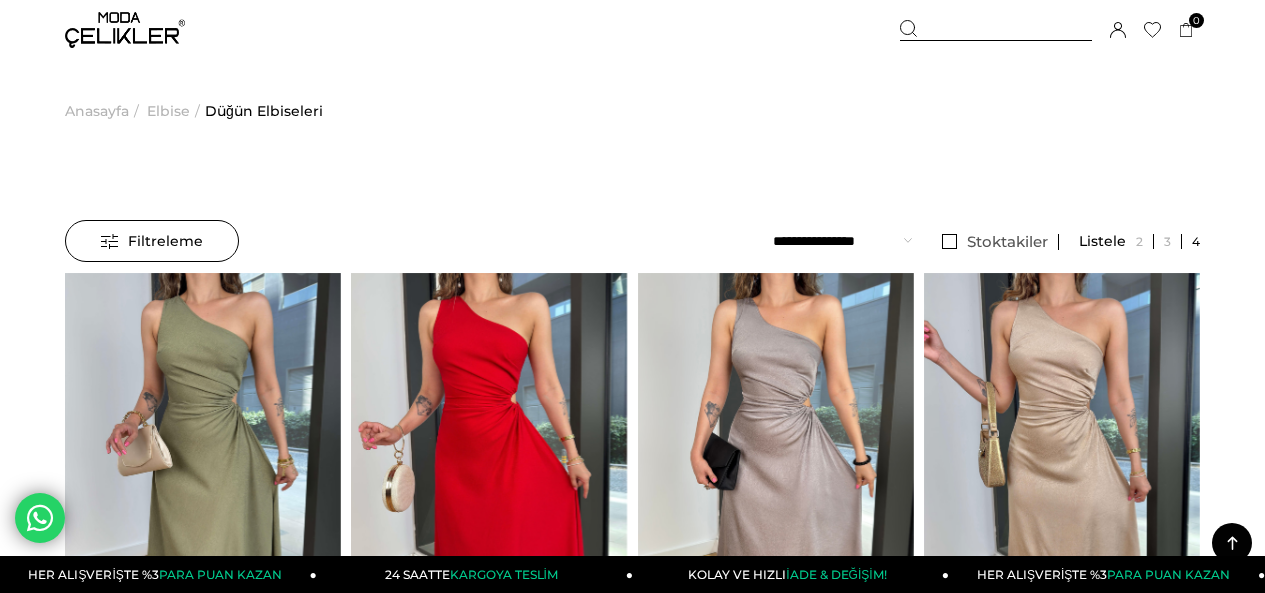 scroll, scrollTop: 361, scrollLeft: 0, axis: vertical 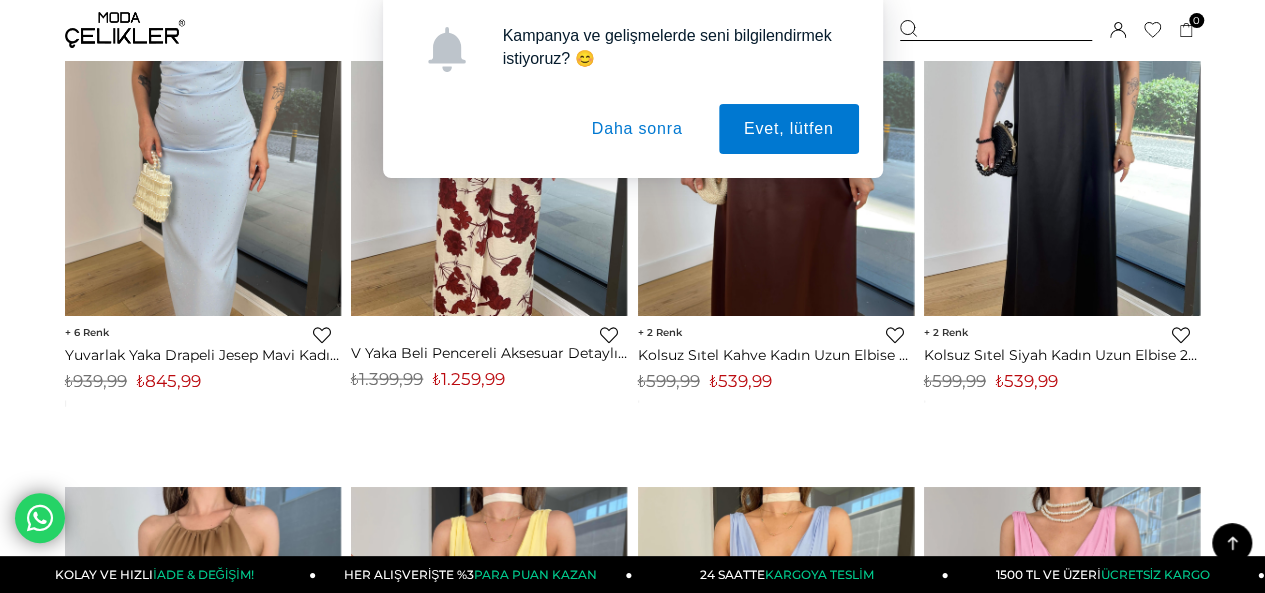 click on "Daha sonra" at bounding box center [637, 129] 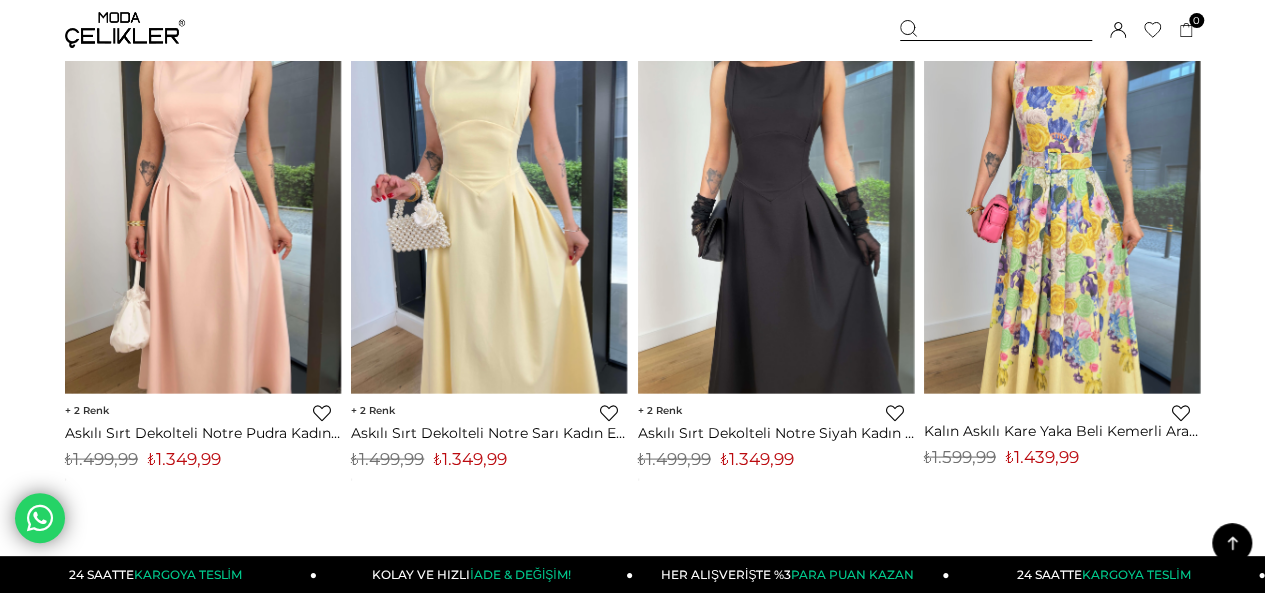 scroll, scrollTop: 9363, scrollLeft: 0, axis: vertical 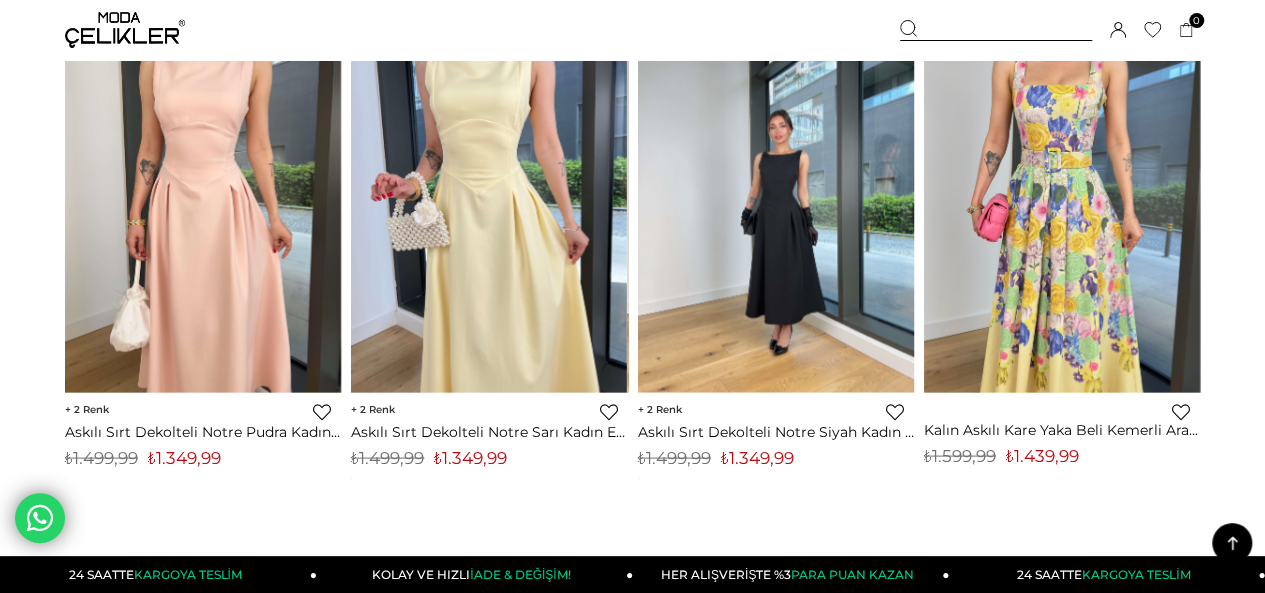 click at bounding box center [776, 208] 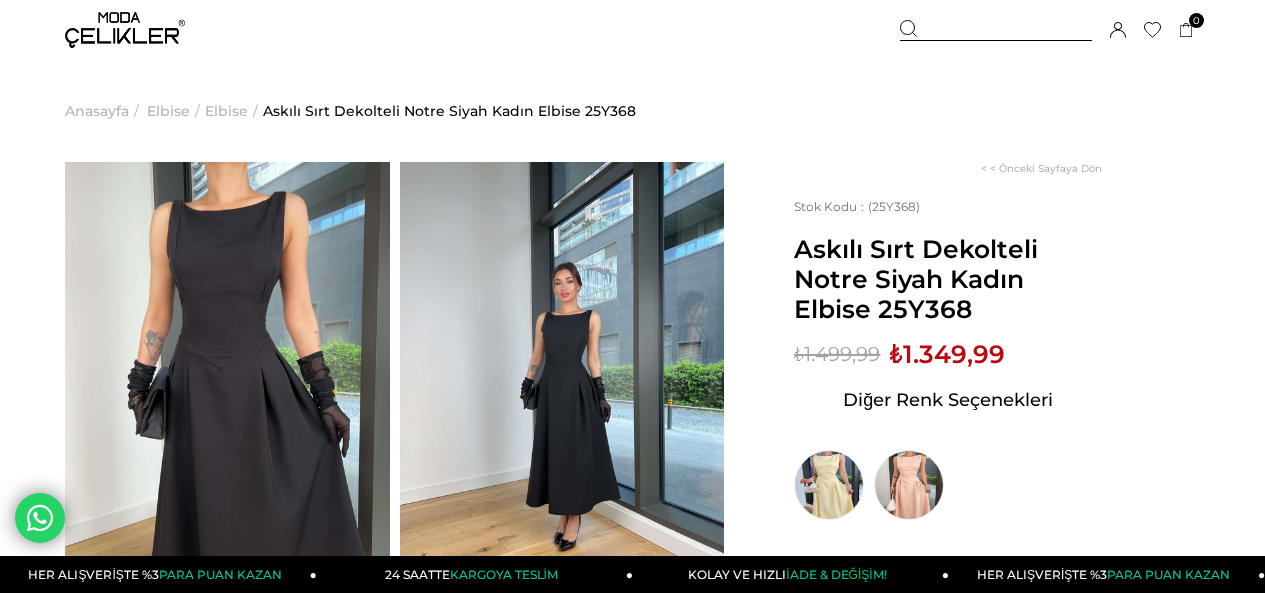 scroll, scrollTop: 0, scrollLeft: 0, axis: both 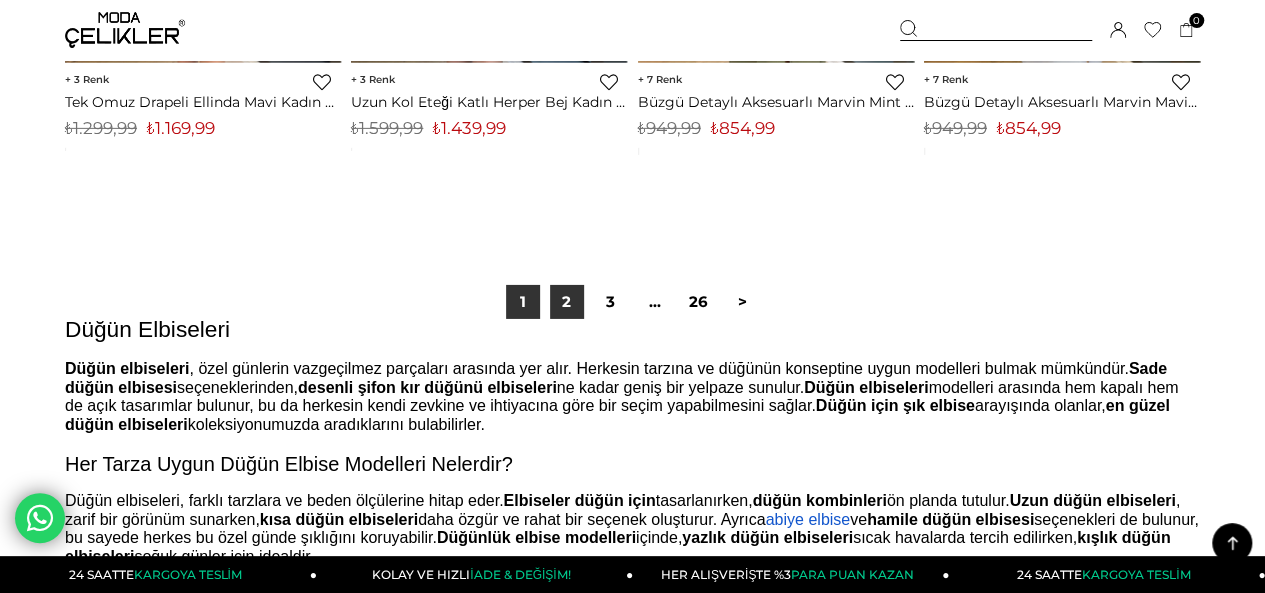click on "2" at bounding box center [567, 302] 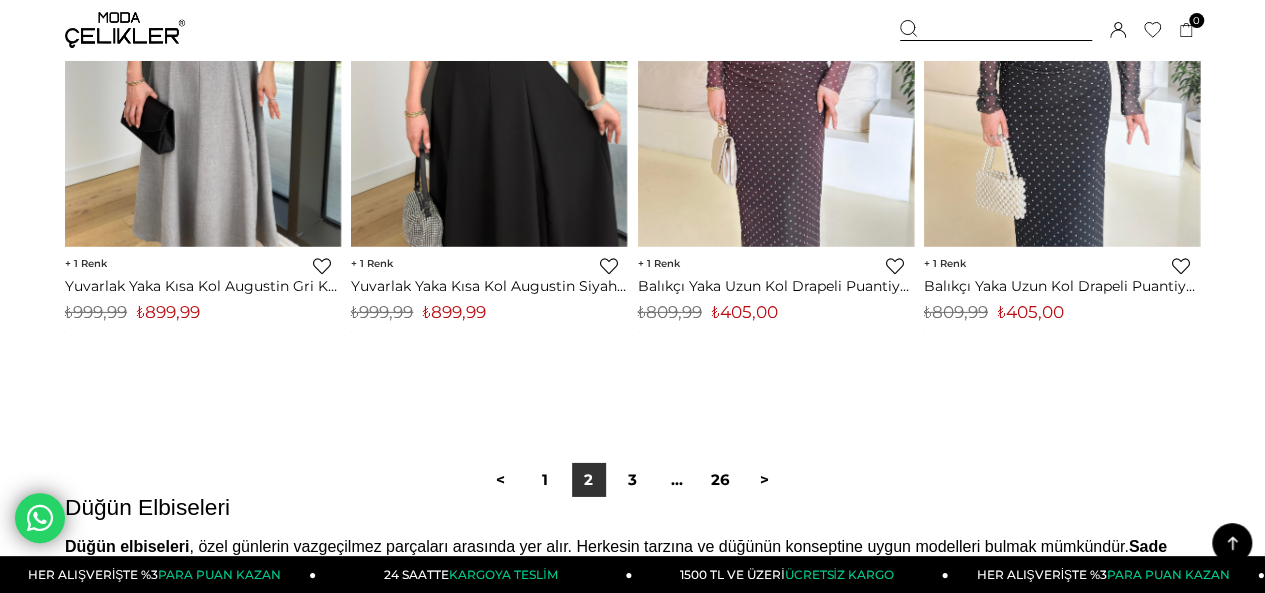 scroll, scrollTop: 10612, scrollLeft: 0, axis: vertical 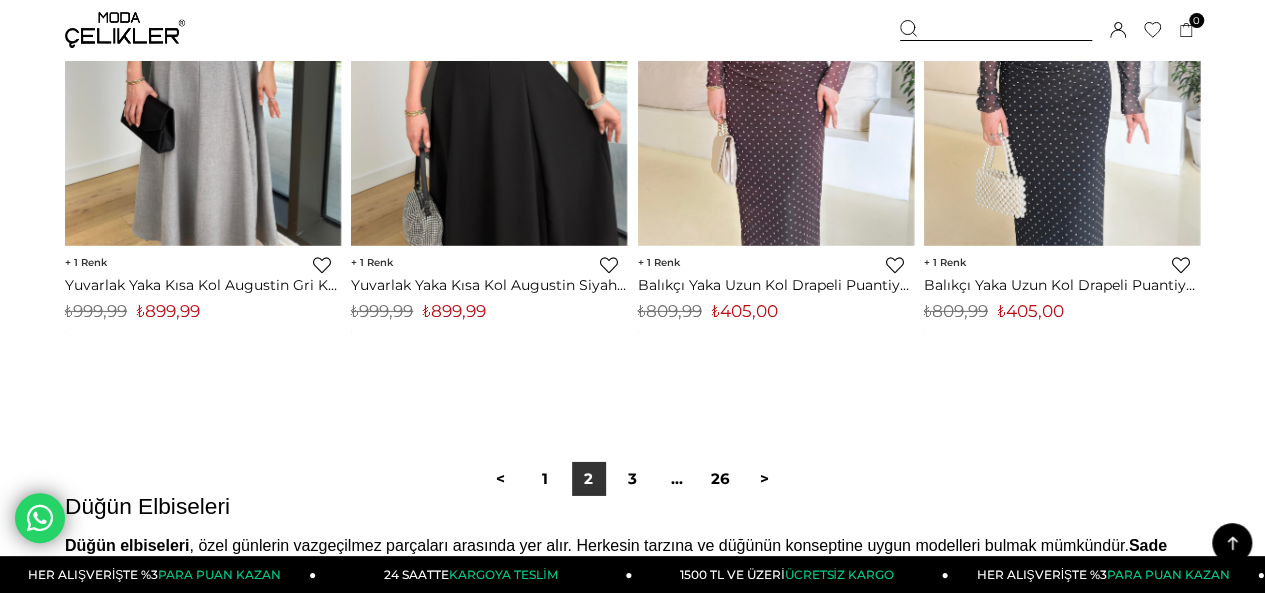 click on "<
1
2
3
...
26
>" at bounding box center [632, 479] 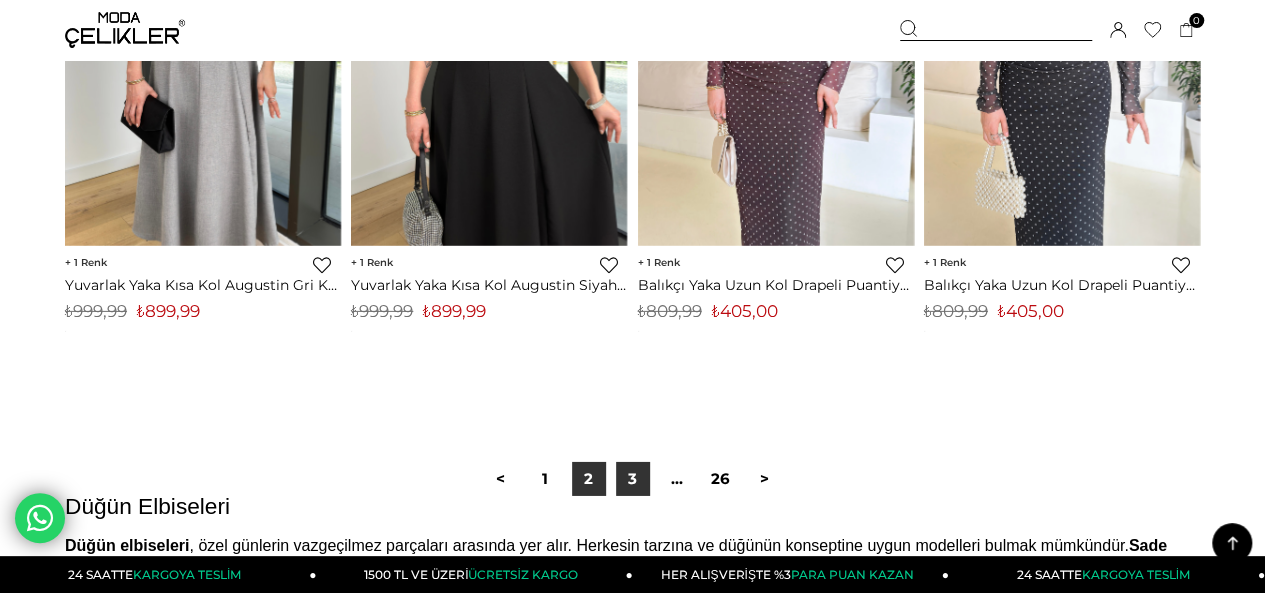 click on "3" at bounding box center [633, 479] 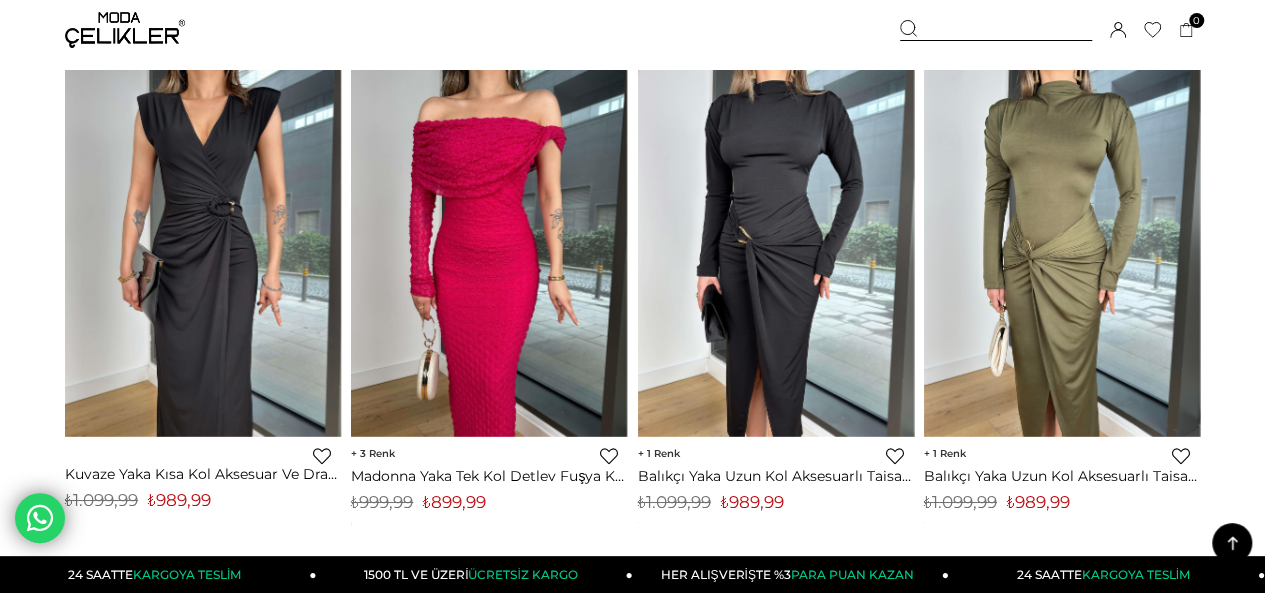 scroll, scrollTop: 3512, scrollLeft: 0, axis: vertical 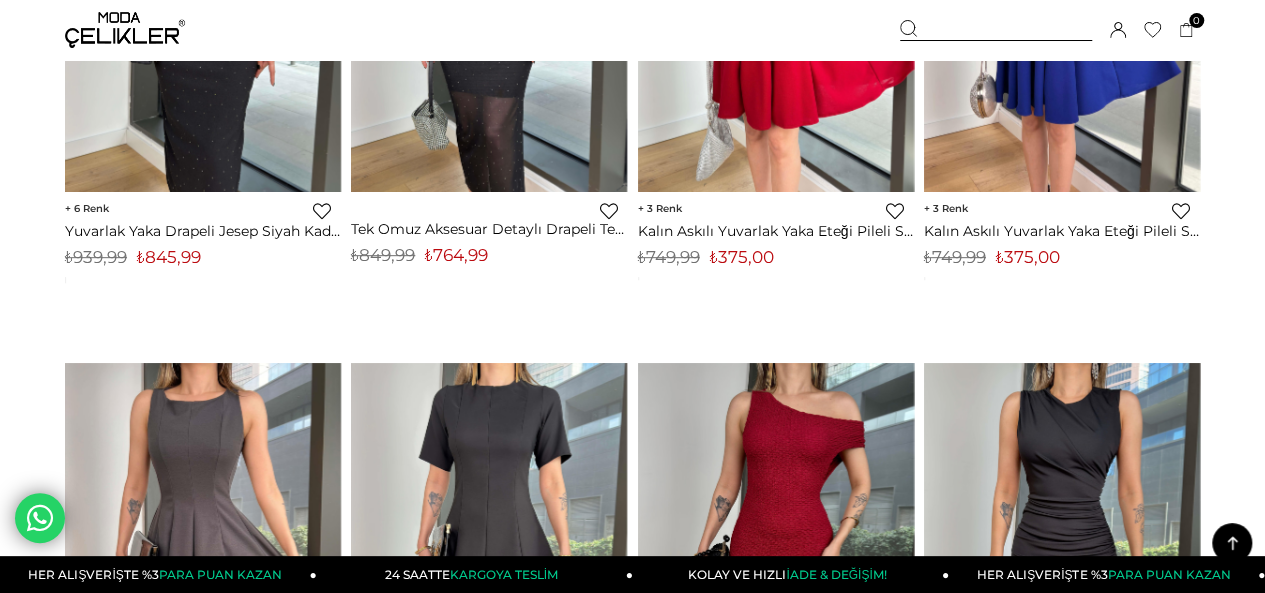 click on "3" at bounding box center (660, 208) 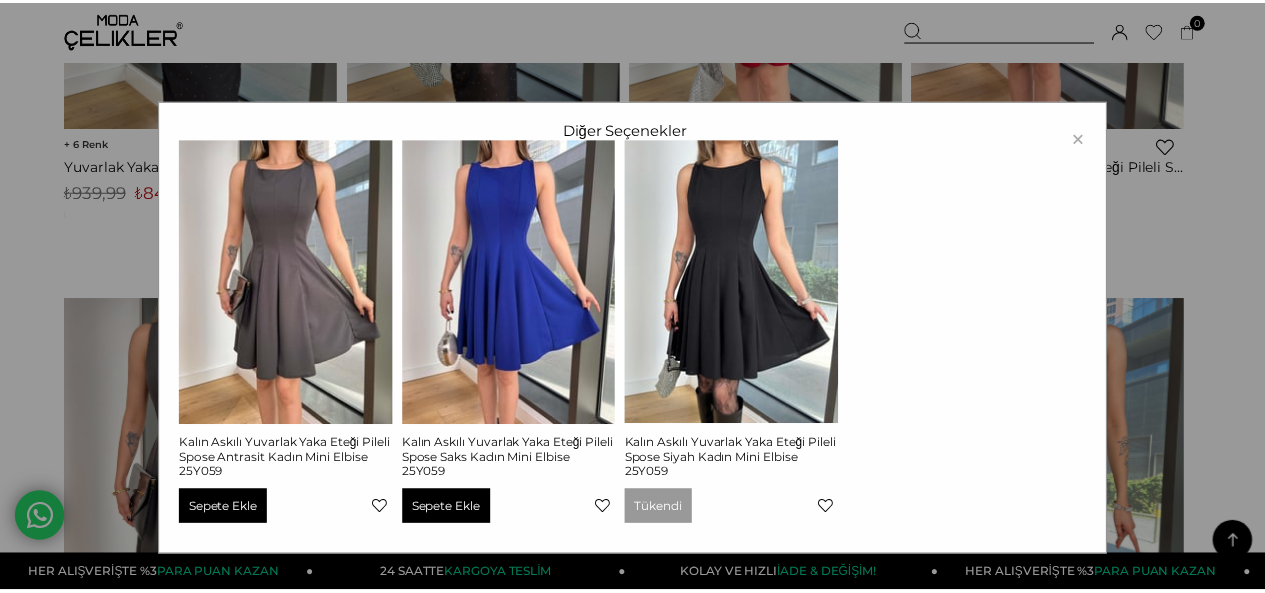 scroll, scrollTop: 4260, scrollLeft: 0, axis: vertical 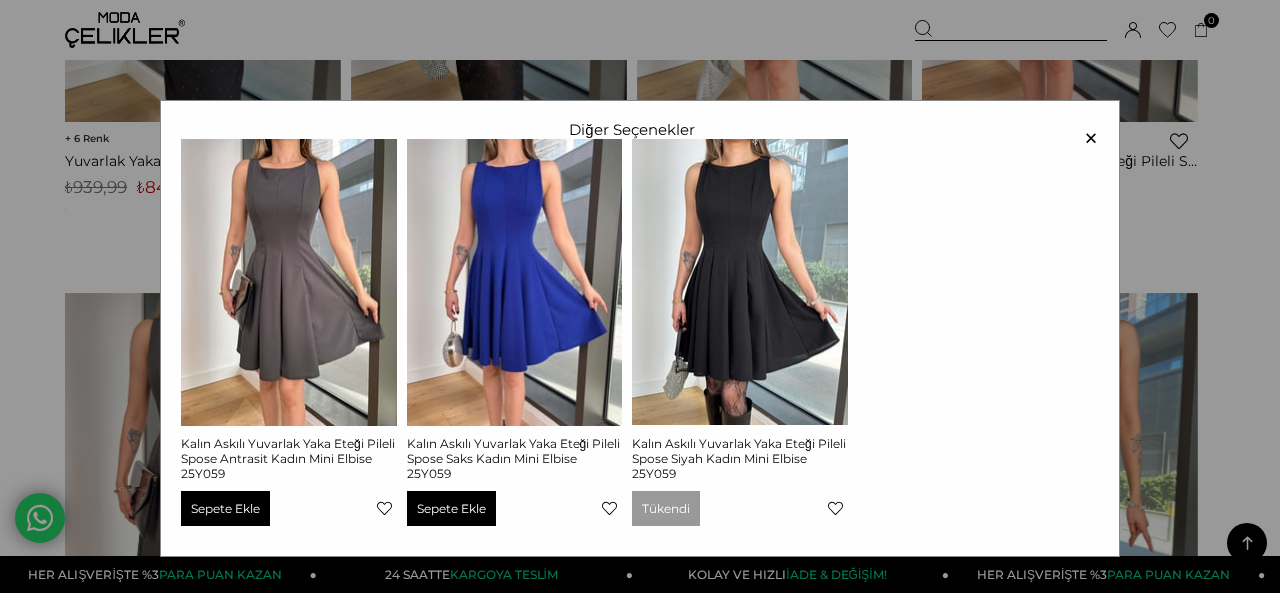click on "×" at bounding box center [1091, 138] 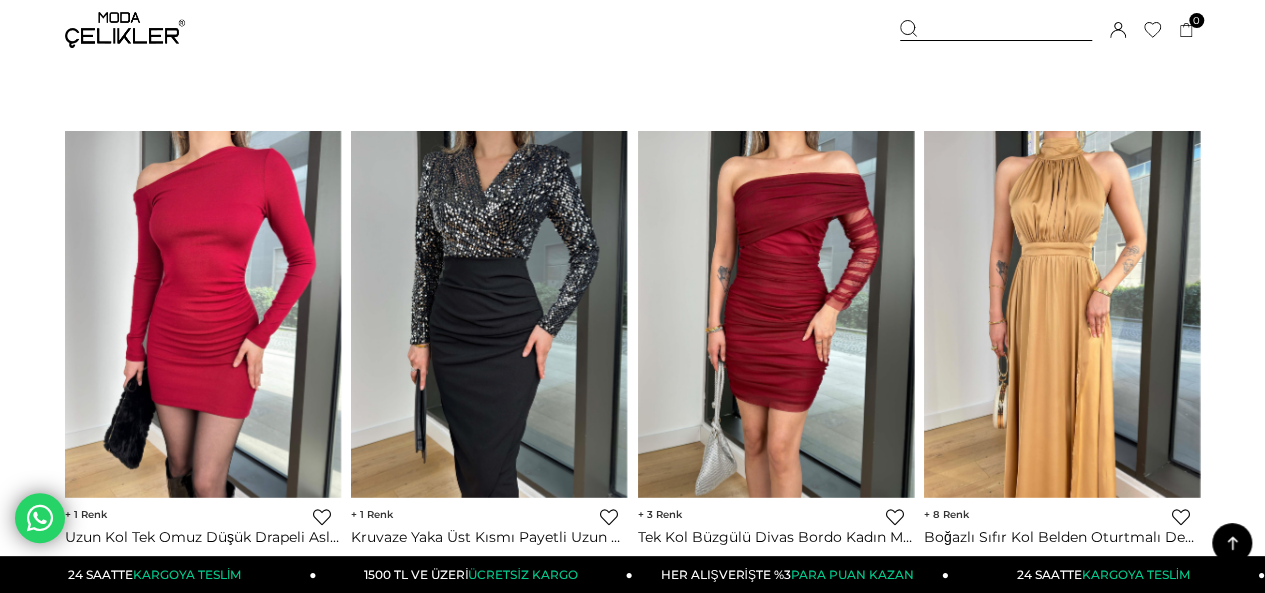 scroll, scrollTop: 7095, scrollLeft: 0, axis: vertical 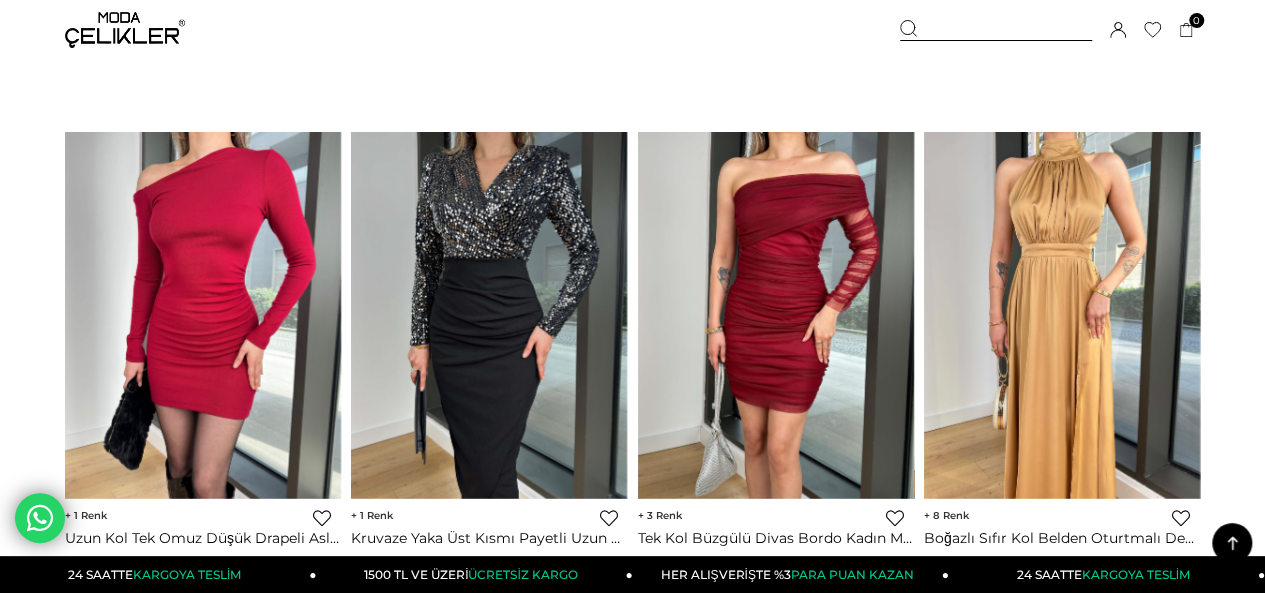 click at bounding box center (1062, 315) 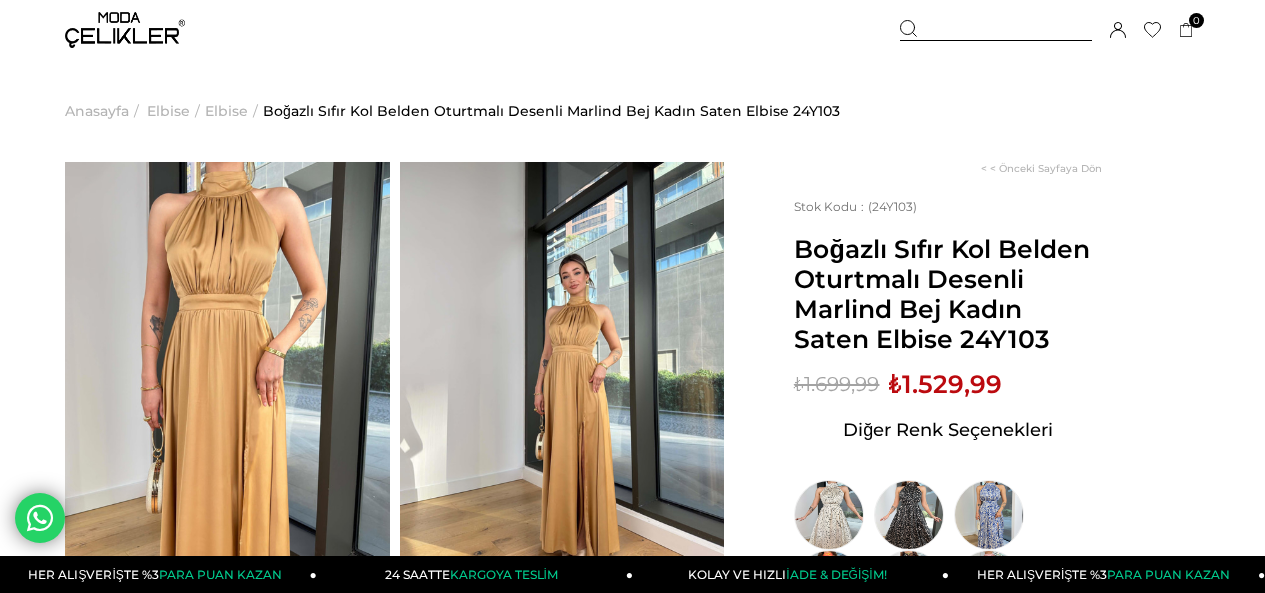 scroll, scrollTop: 0, scrollLeft: 0, axis: both 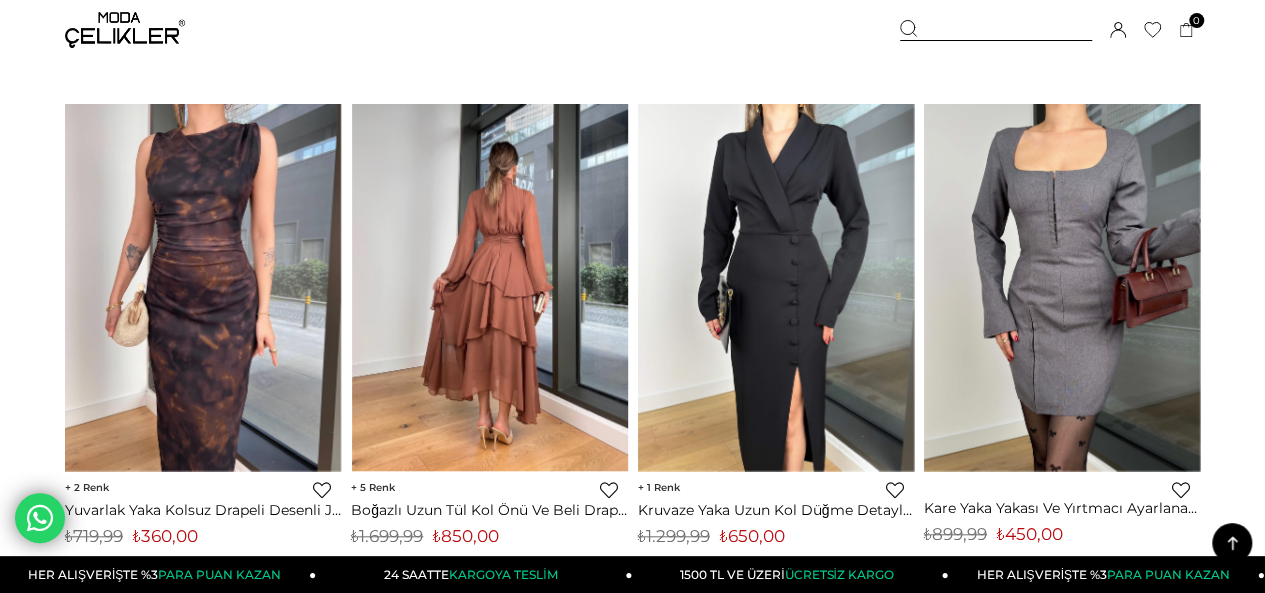click at bounding box center [490, 287] 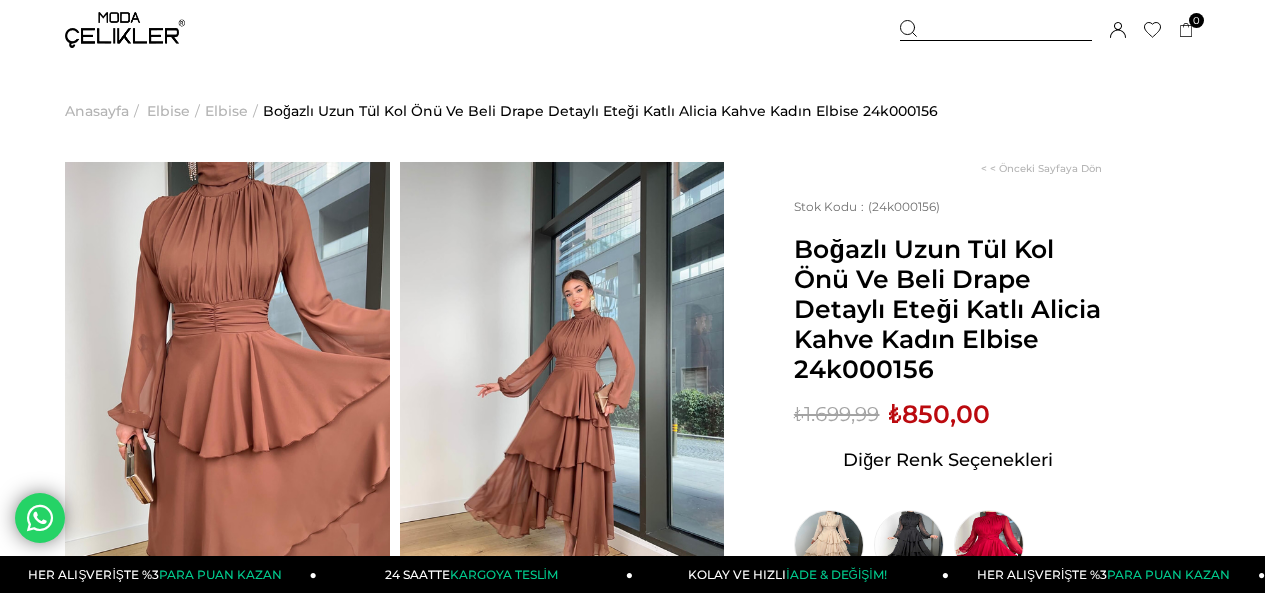 scroll, scrollTop: 0, scrollLeft: 0, axis: both 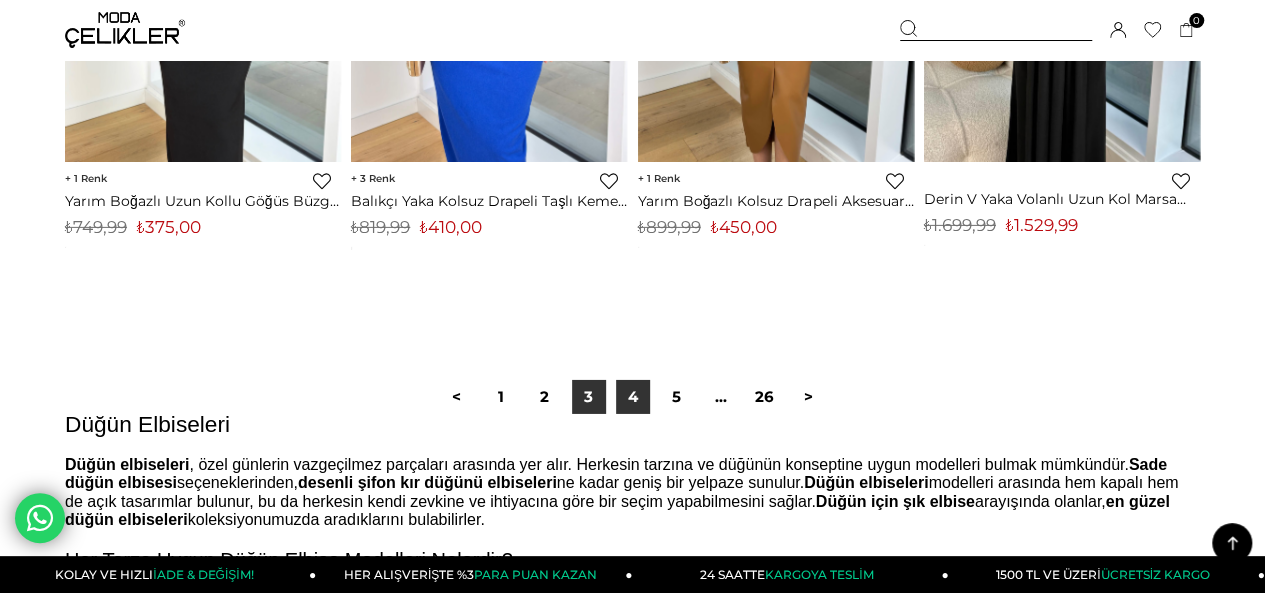 click on "4" at bounding box center [633, 397] 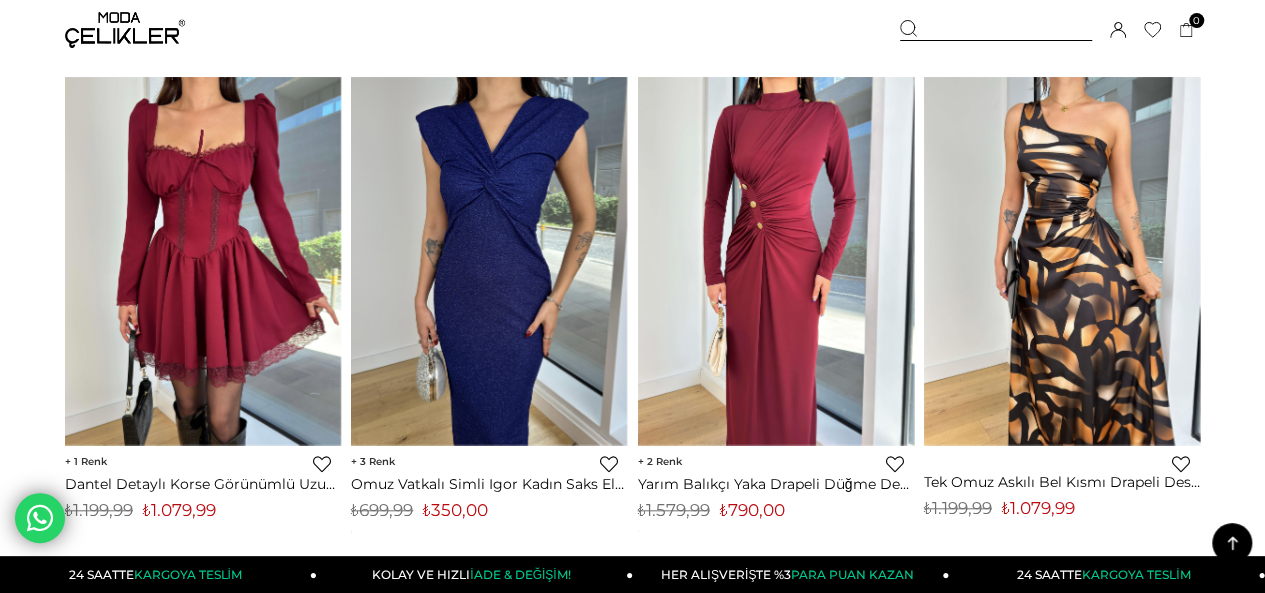 scroll, scrollTop: 4499, scrollLeft: 0, axis: vertical 